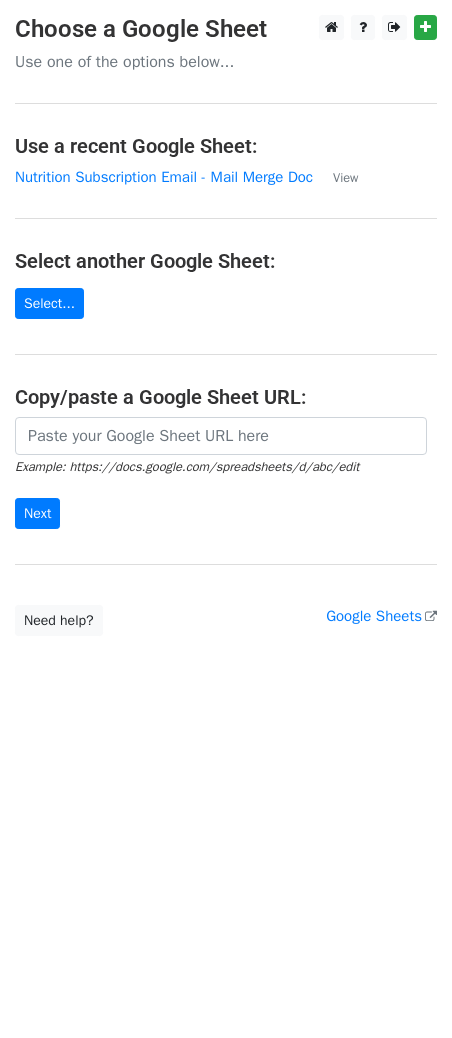 scroll, scrollTop: 0, scrollLeft: 0, axis: both 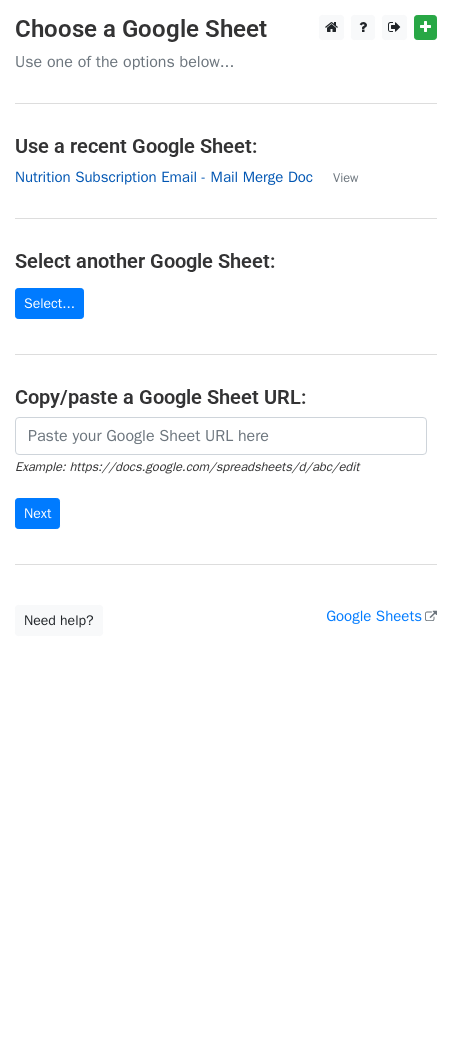 click on "Nutrition Subscription Email - Mail Merge Doc" at bounding box center [164, 177] 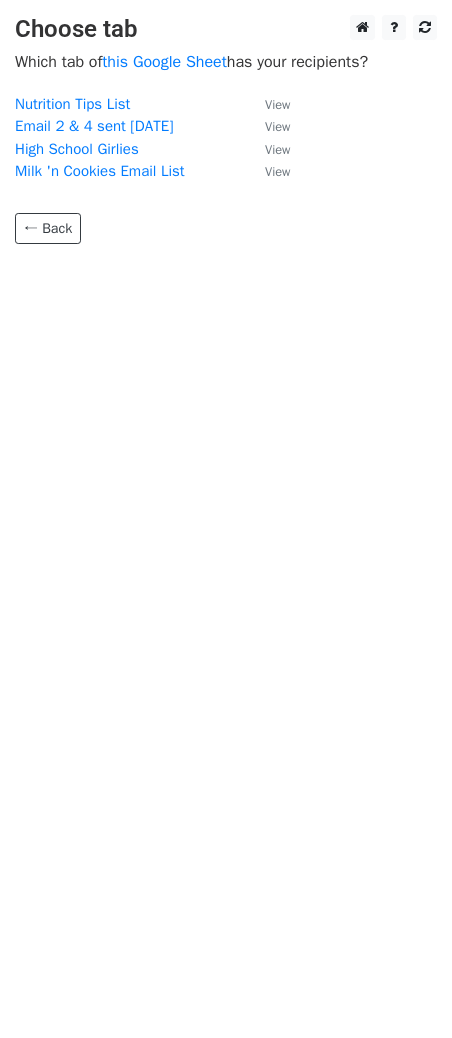 scroll, scrollTop: 0, scrollLeft: 0, axis: both 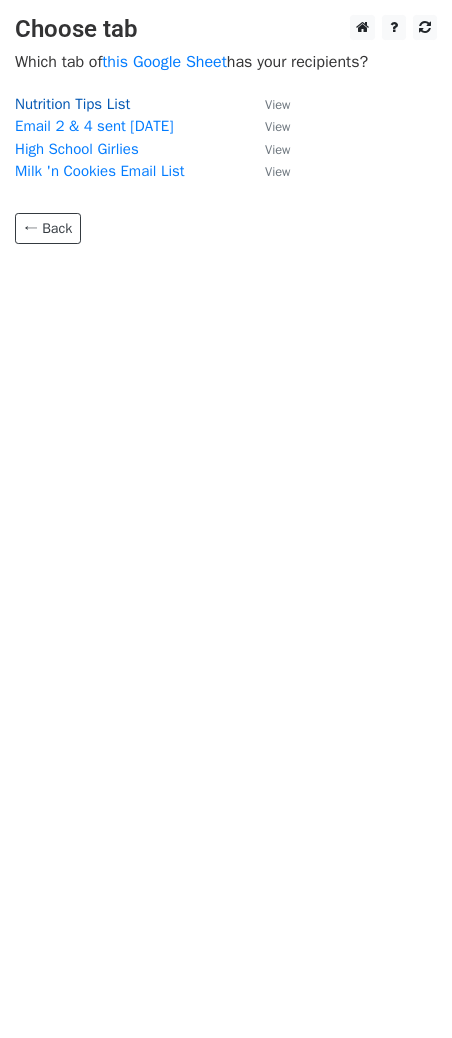 click on "Nutrition Tips List" at bounding box center [72, 104] 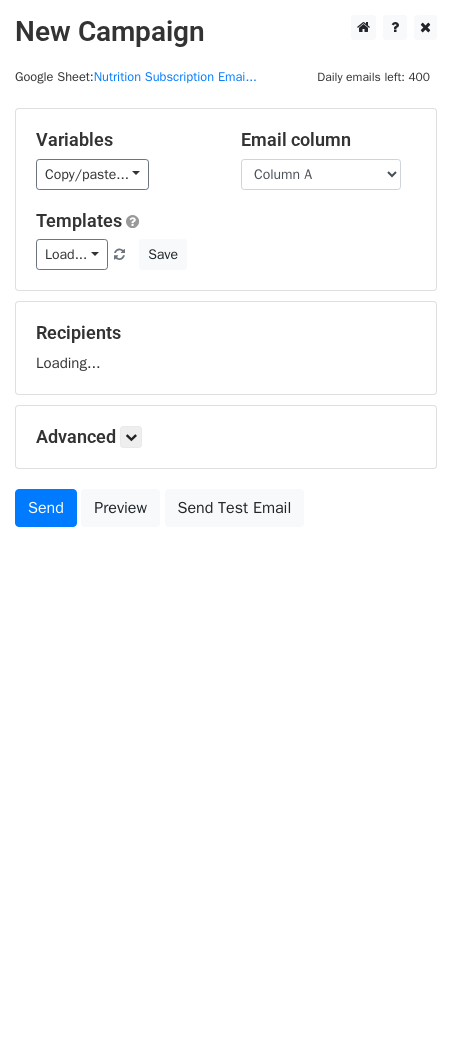 scroll, scrollTop: 0, scrollLeft: 0, axis: both 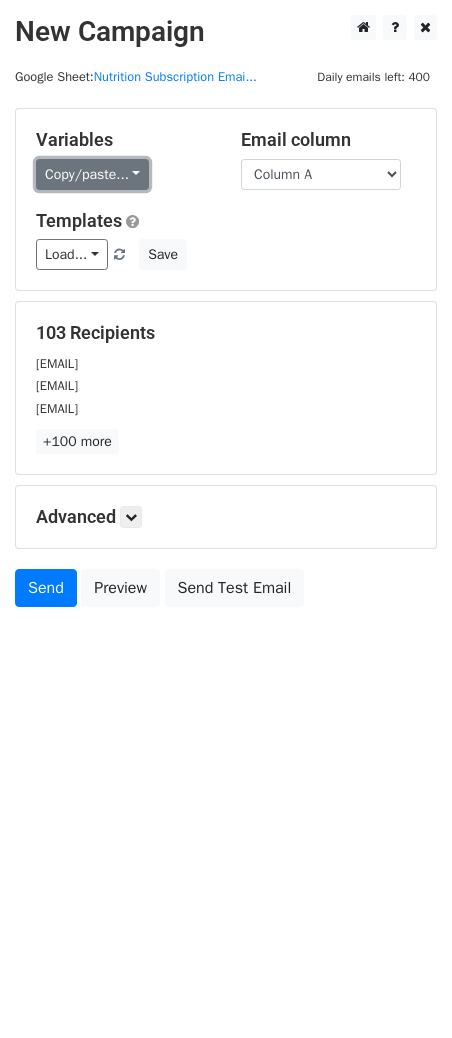click on "Copy/paste..." at bounding box center (92, 174) 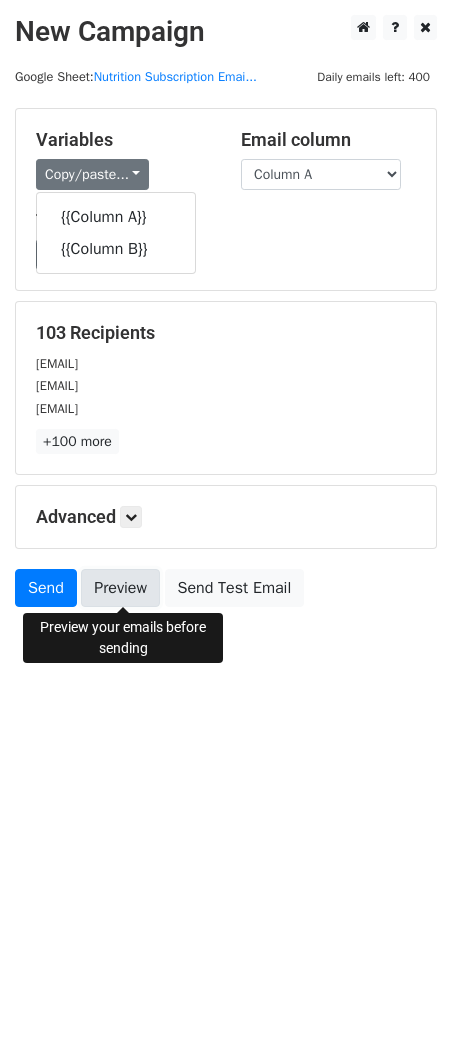 click on "Preview" at bounding box center [120, 588] 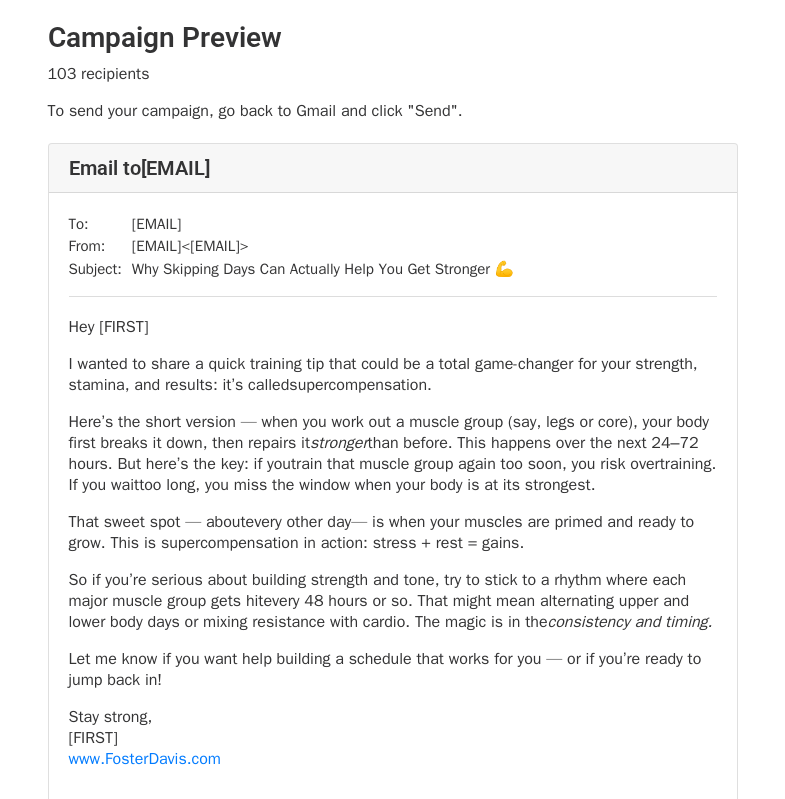 scroll, scrollTop: 0, scrollLeft: 0, axis: both 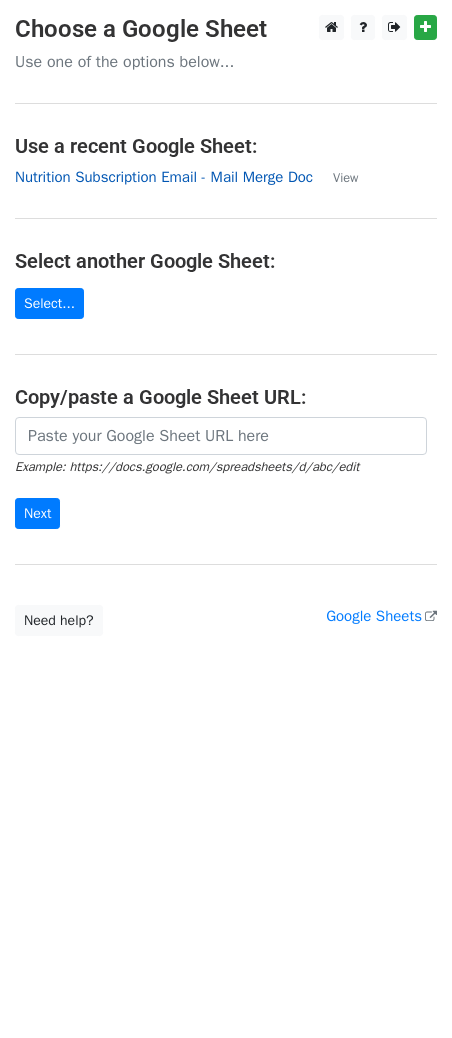 click on "Nutrition Subscription Email - Mail Merge Doc" at bounding box center (164, 177) 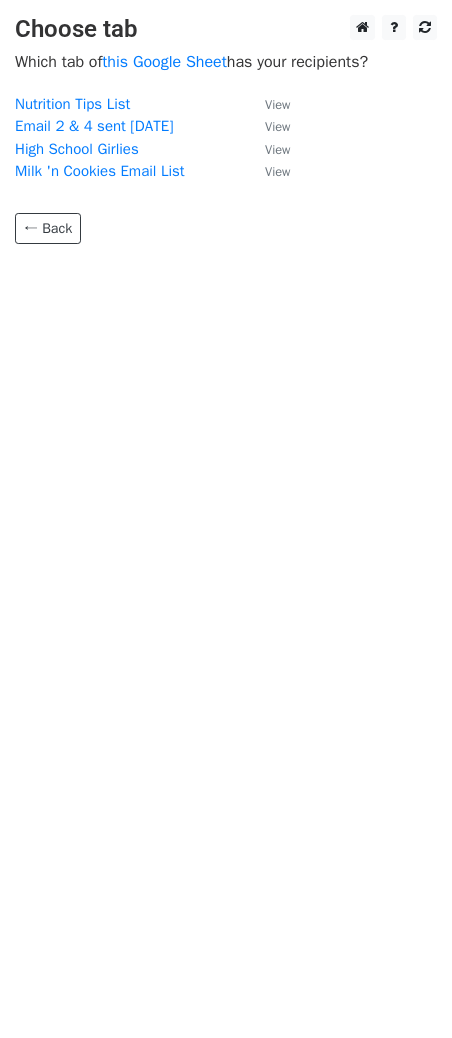 scroll, scrollTop: 0, scrollLeft: 0, axis: both 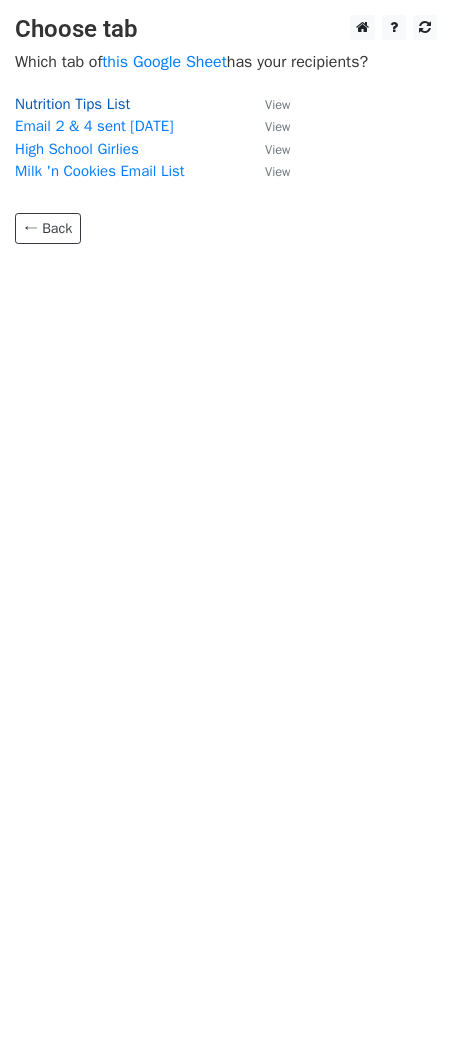 click on "Nutrition Tips List" at bounding box center [72, 104] 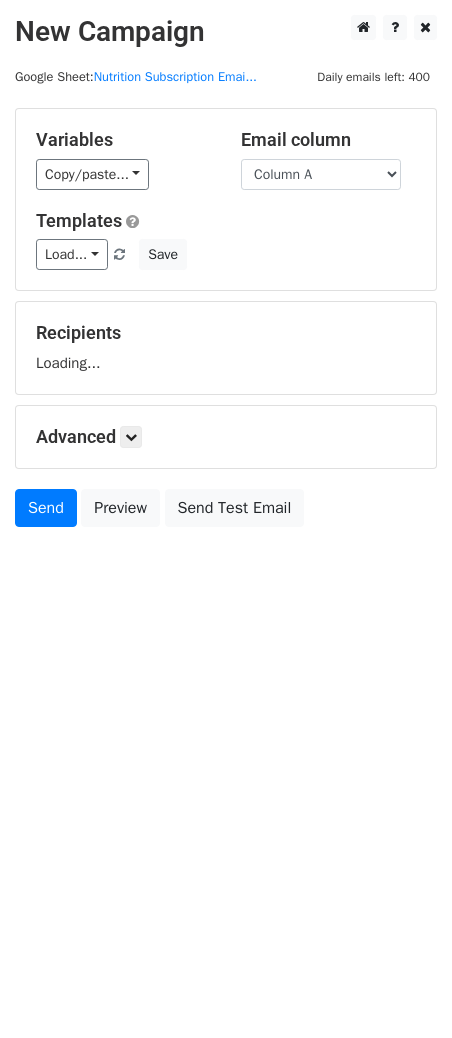 scroll, scrollTop: 0, scrollLeft: 0, axis: both 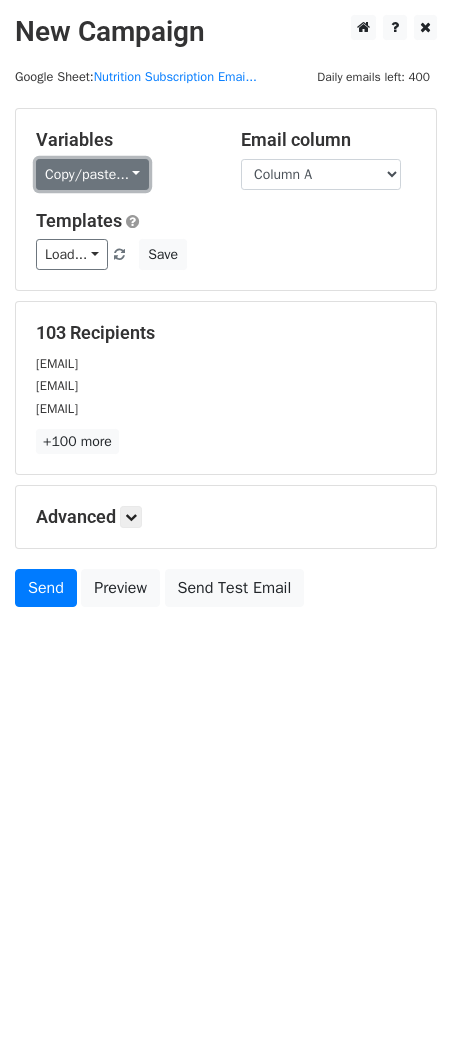 click on "Copy/paste..." at bounding box center [92, 174] 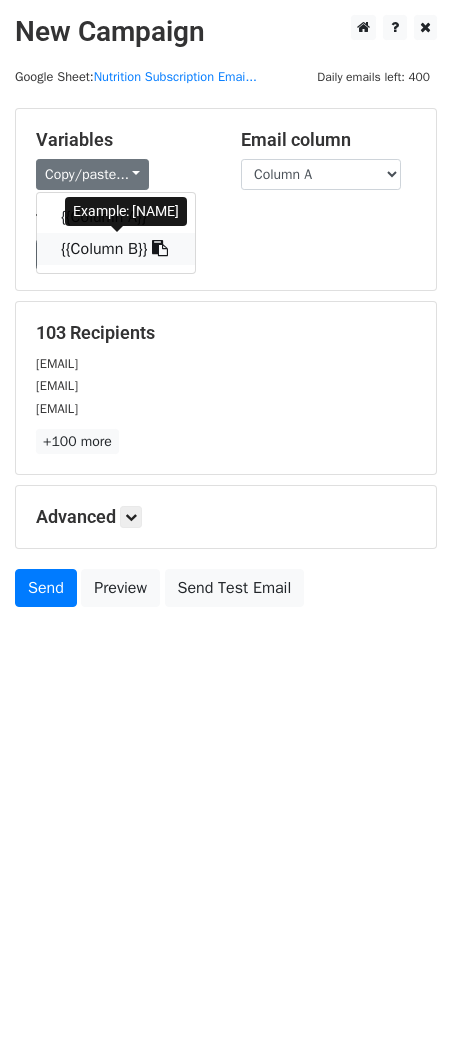 click on "{{Column B}}" at bounding box center [116, 249] 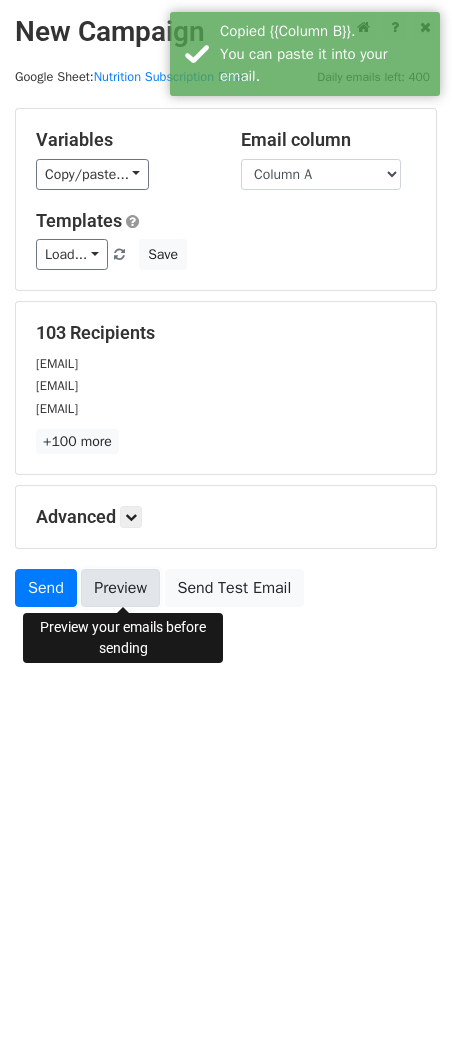 click on "Preview" at bounding box center (120, 588) 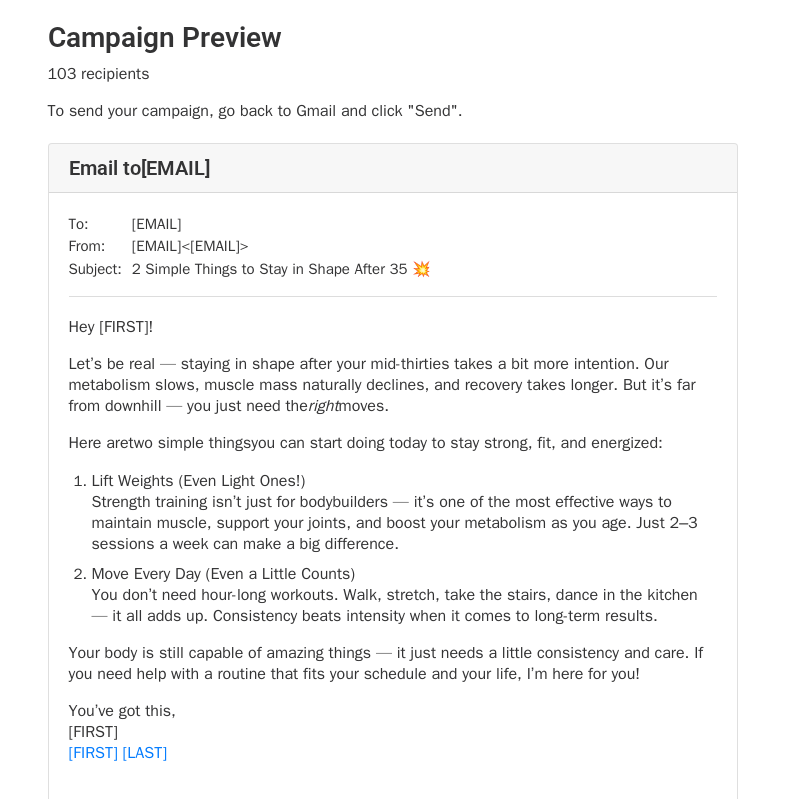 scroll, scrollTop: 0, scrollLeft: 0, axis: both 